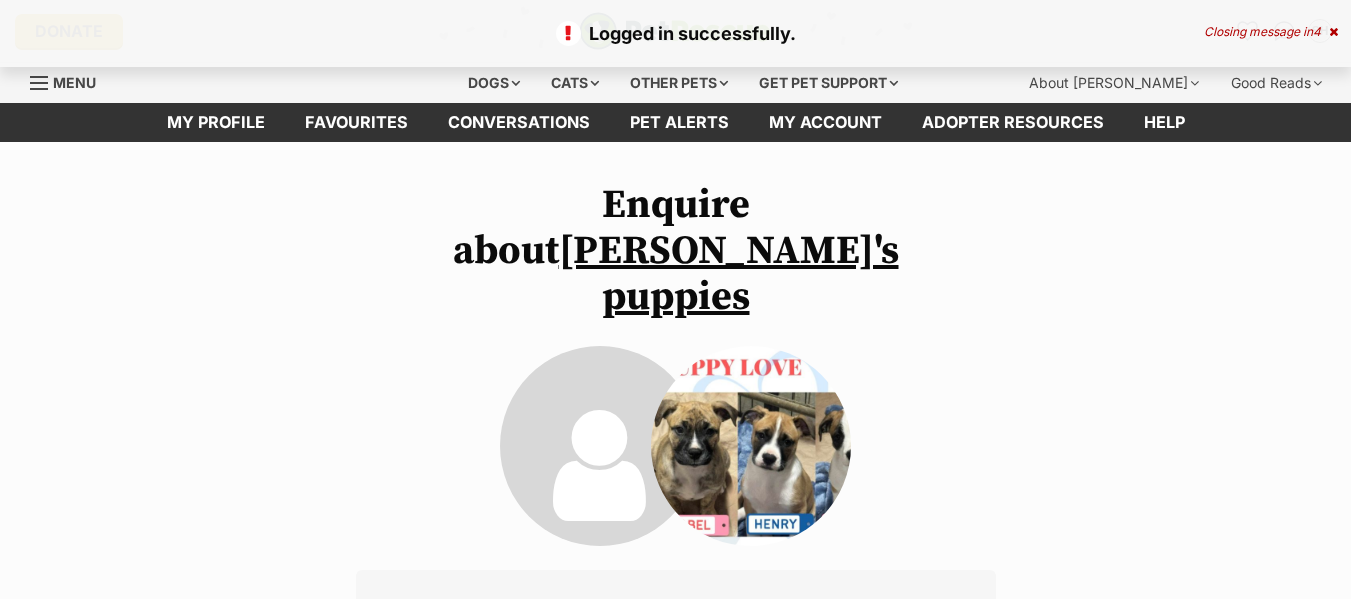 scroll, scrollTop: 0, scrollLeft: 0, axis: both 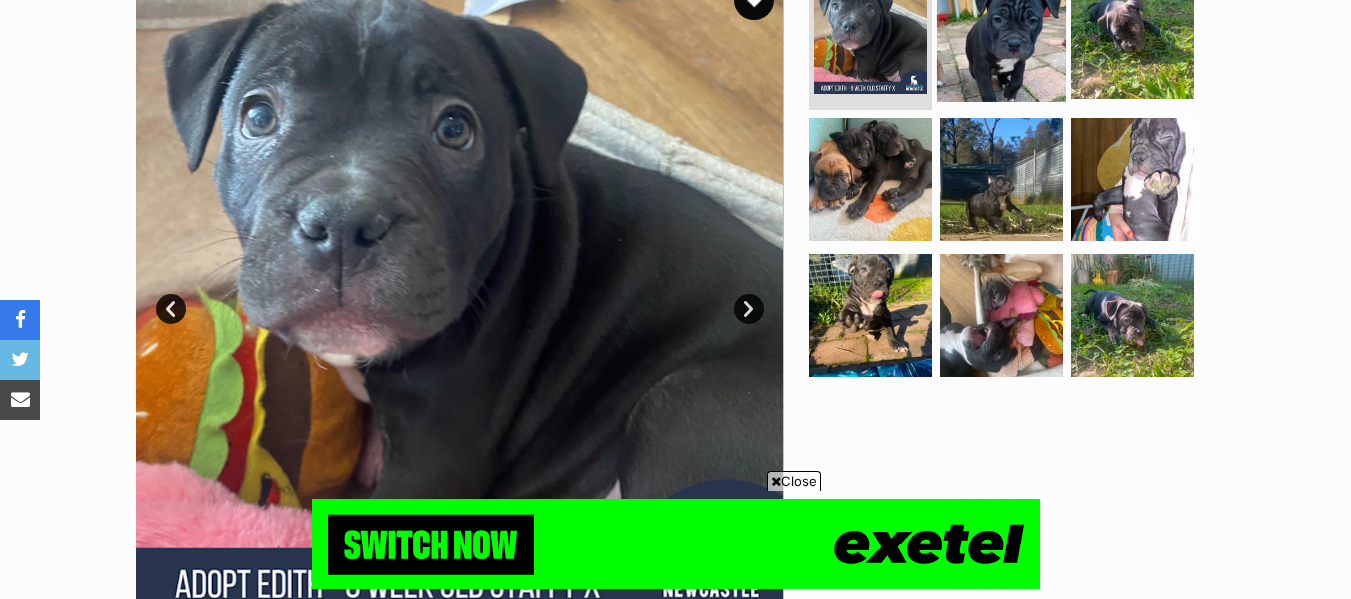 click at bounding box center (1001, 37) 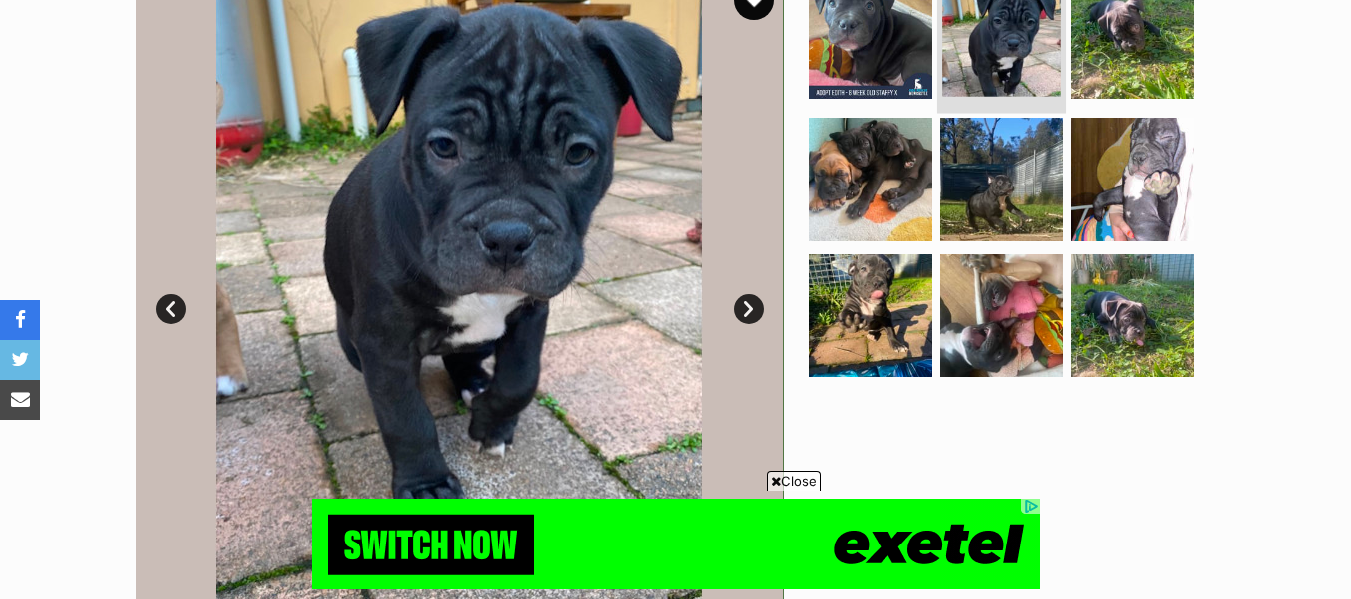 scroll, scrollTop: 0, scrollLeft: 0, axis: both 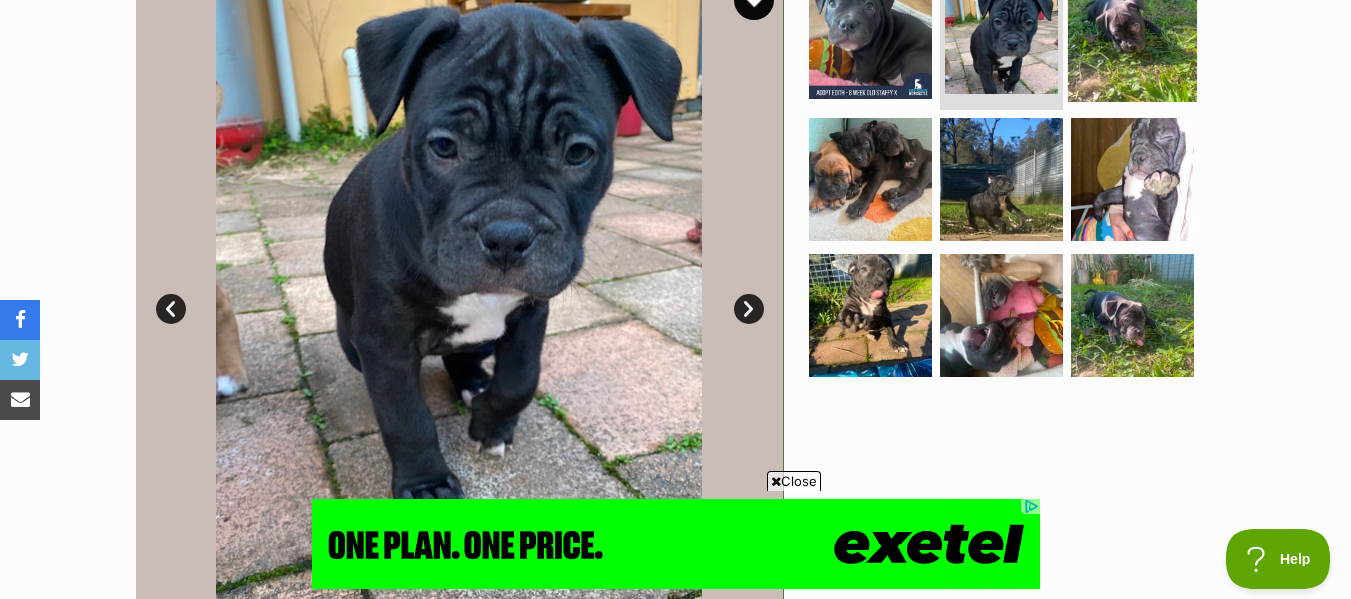 click at bounding box center [1132, 37] 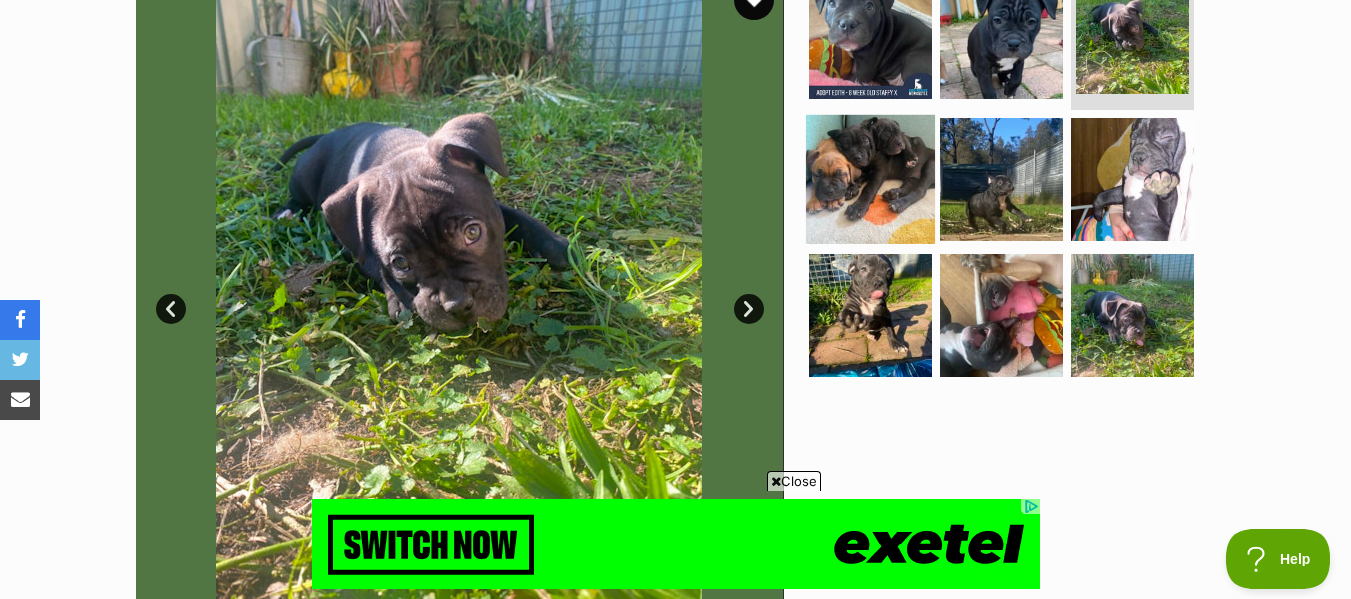 click at bounding box center [870, 179] 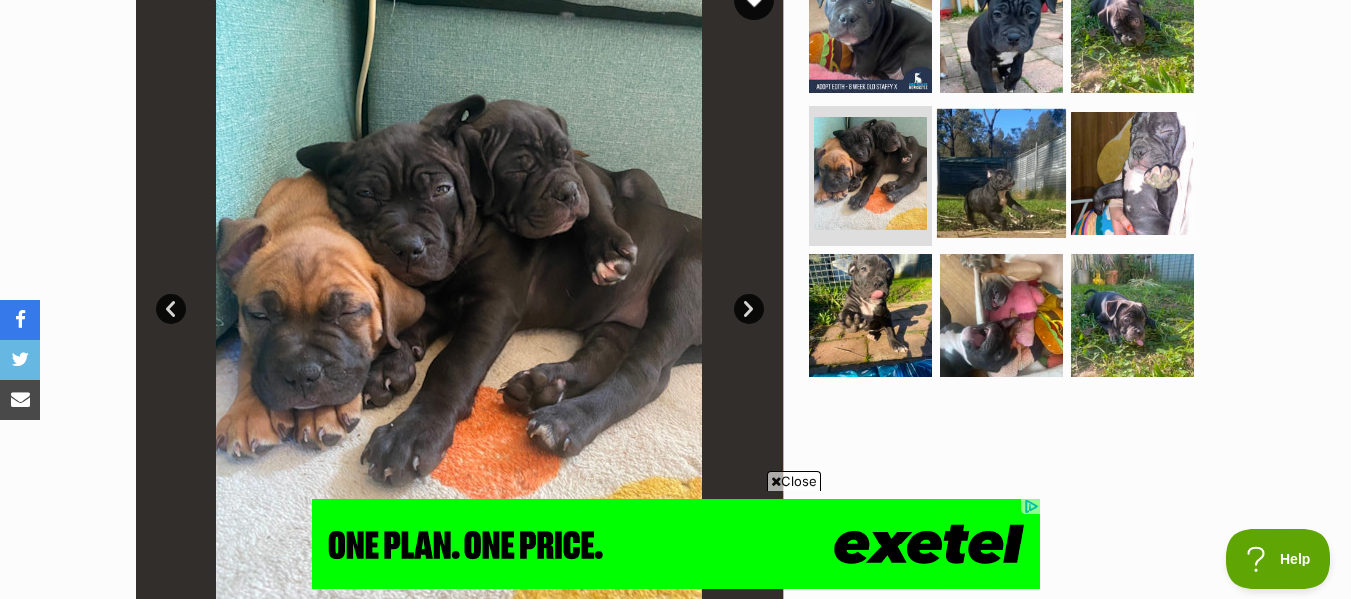 click at bounding box center [1001, 173] 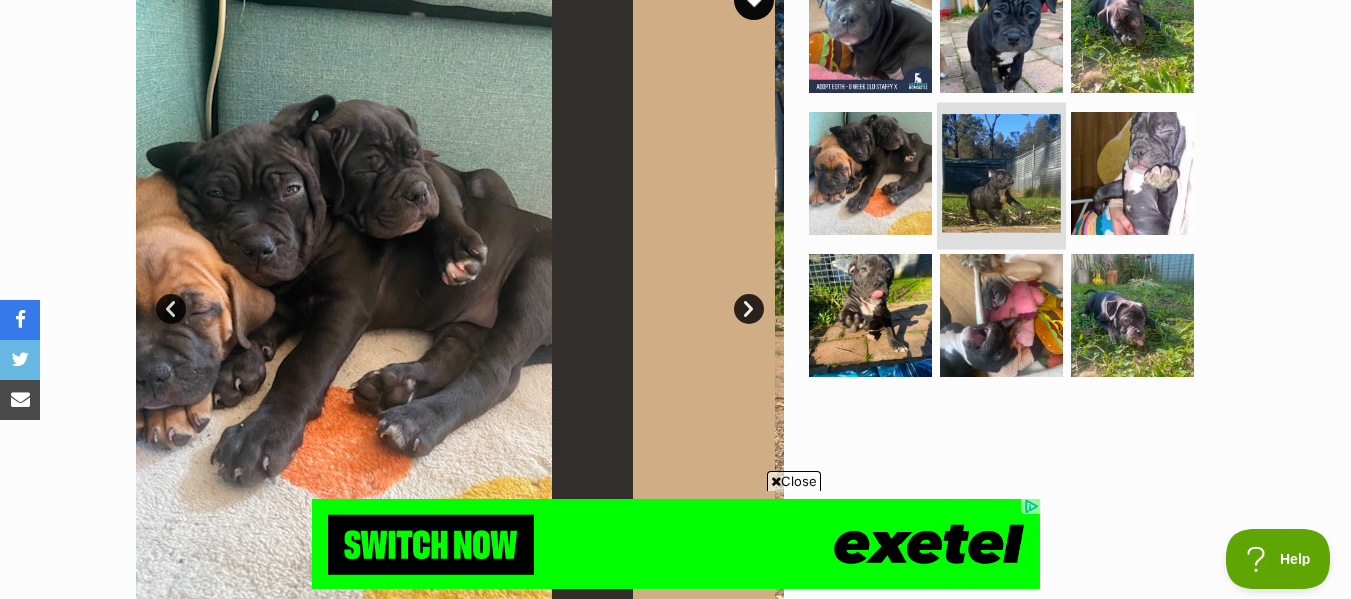 click at bounding box center (1001, 173) 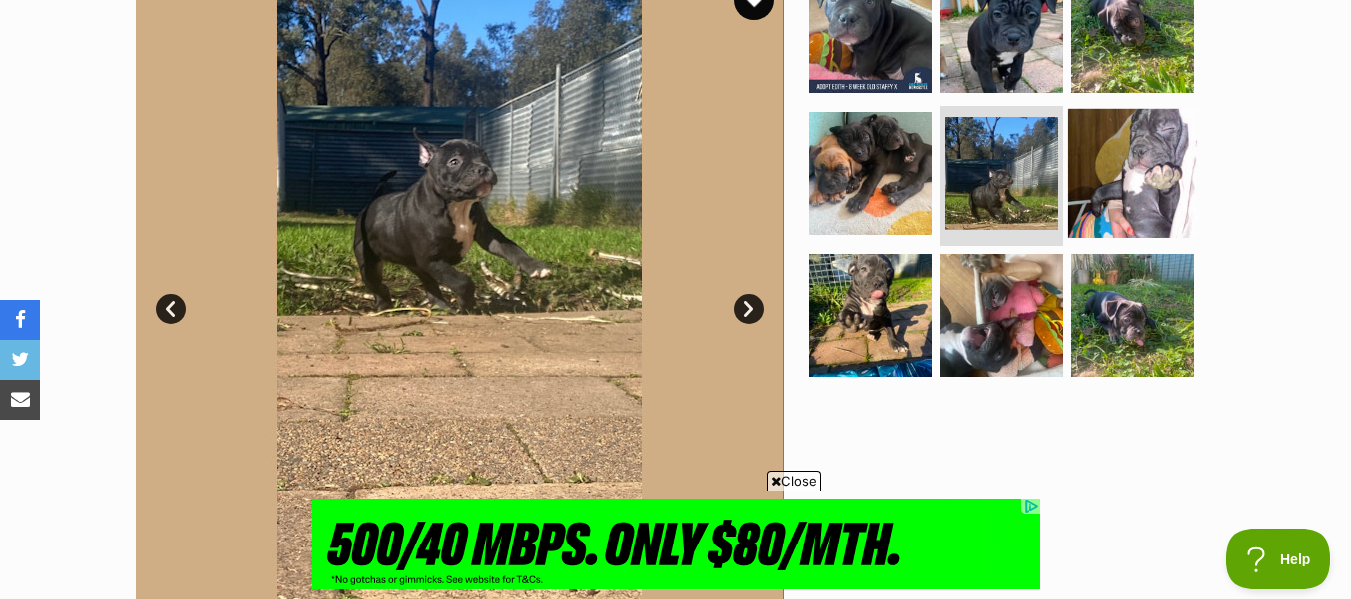 click at bounding box center [1132, 173] 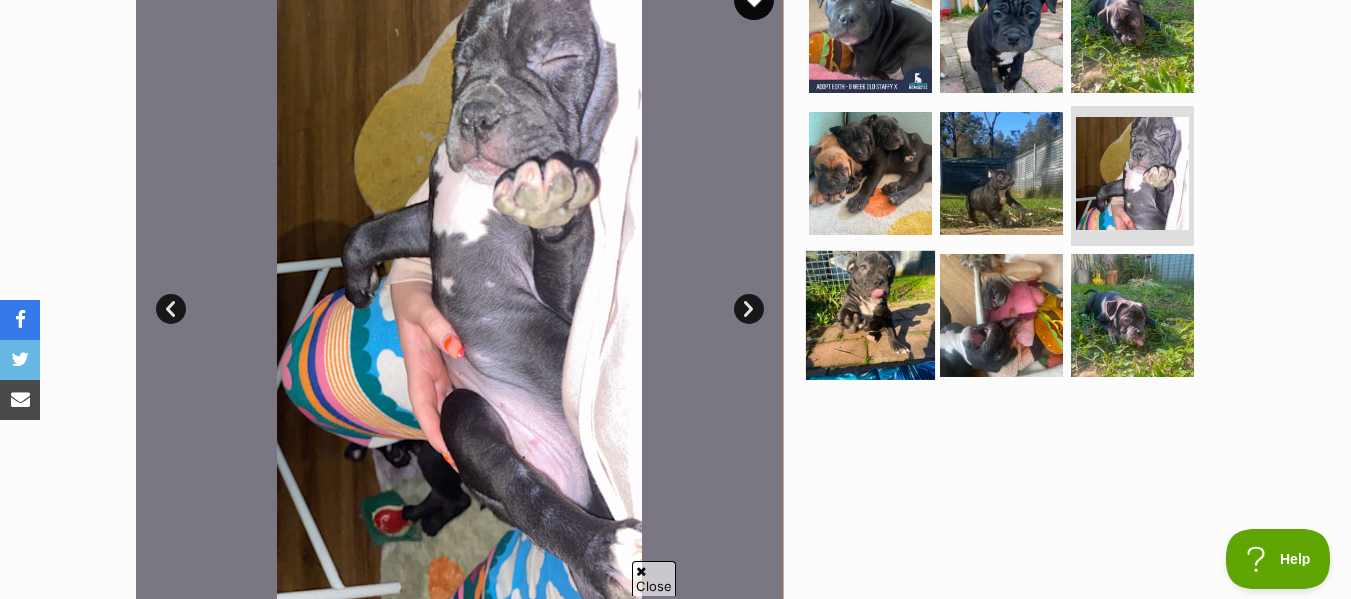 scroll, scrollTop: 0, scrollLeft: 0, axis: both 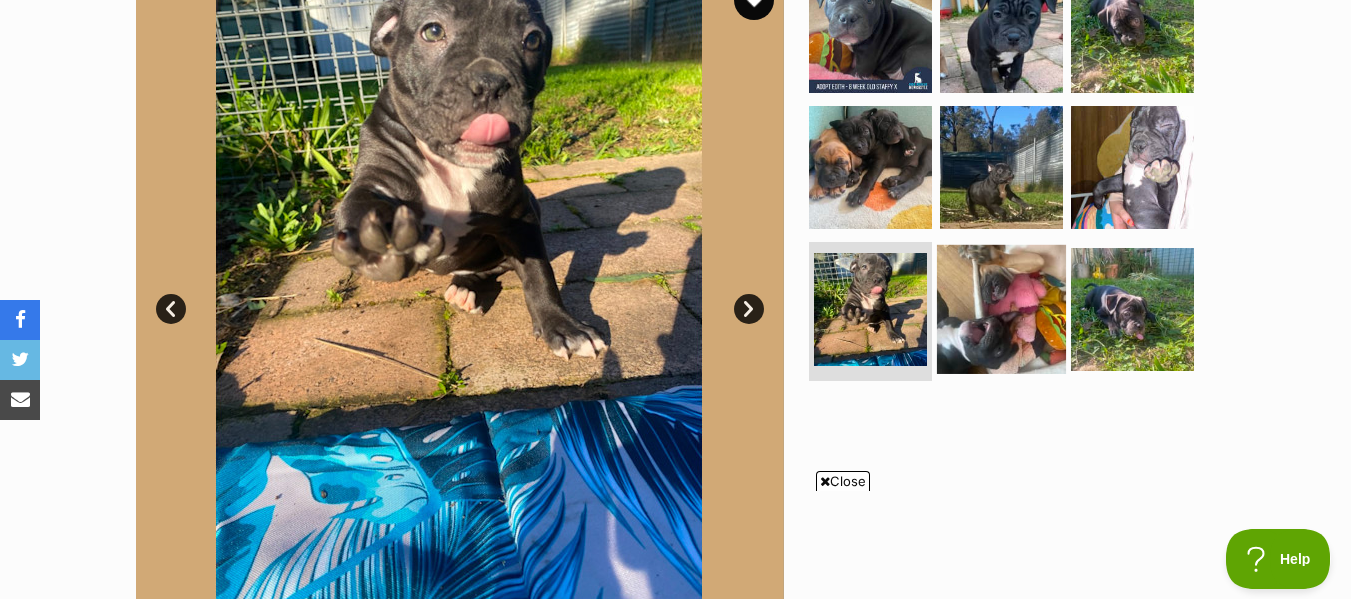 click at bounding box center [1001, 308] 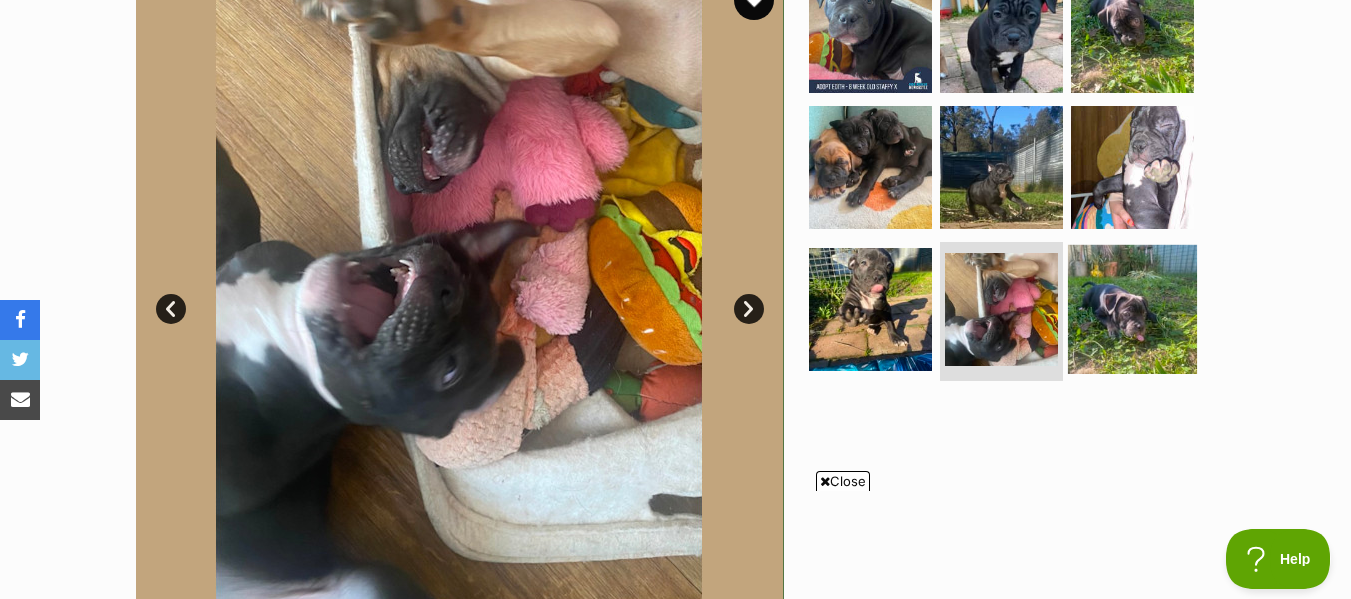 click at bounding box center [1132, 308] 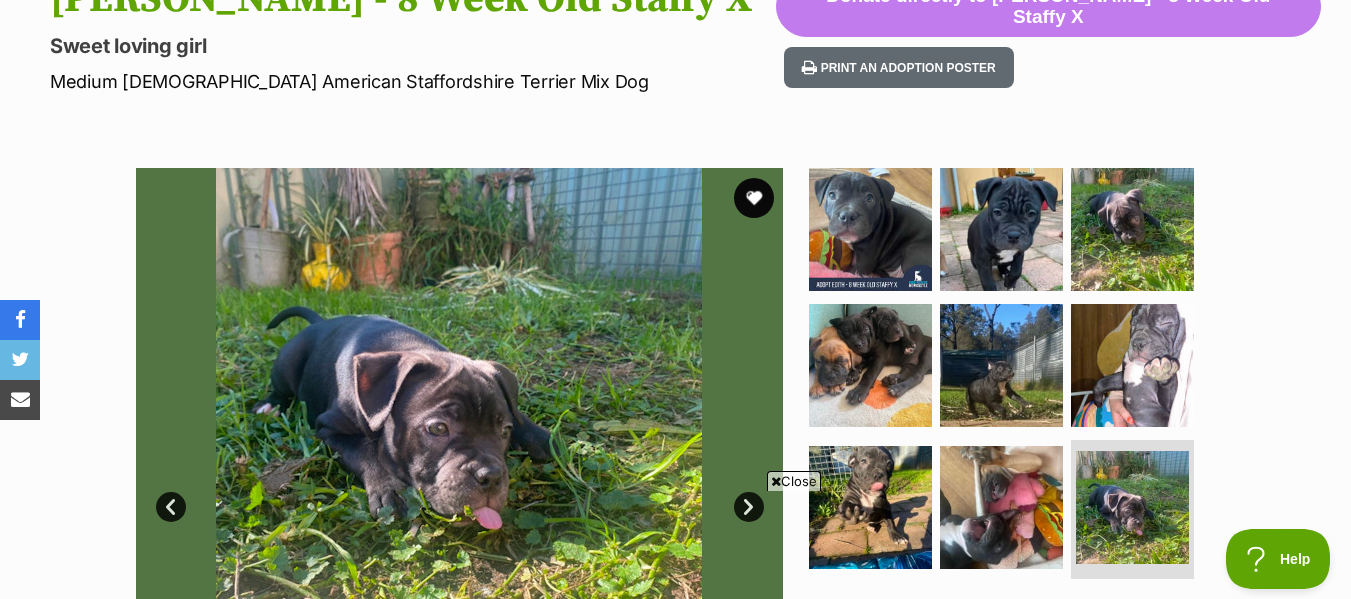 scroll, scrollTop: 0, scrollLeft: 0, axis: both 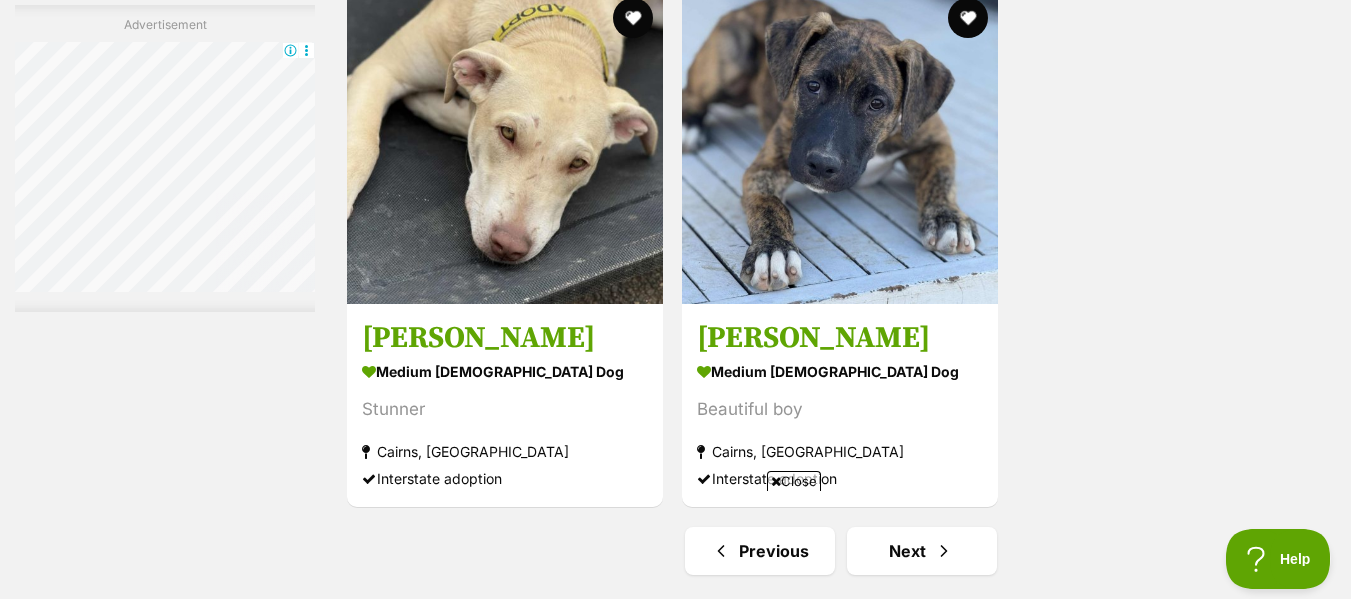 drag, startPoint x: 1361, startPoint y: 125, endPoint x: 1360, endPoint y: 492, distance: 367.00137 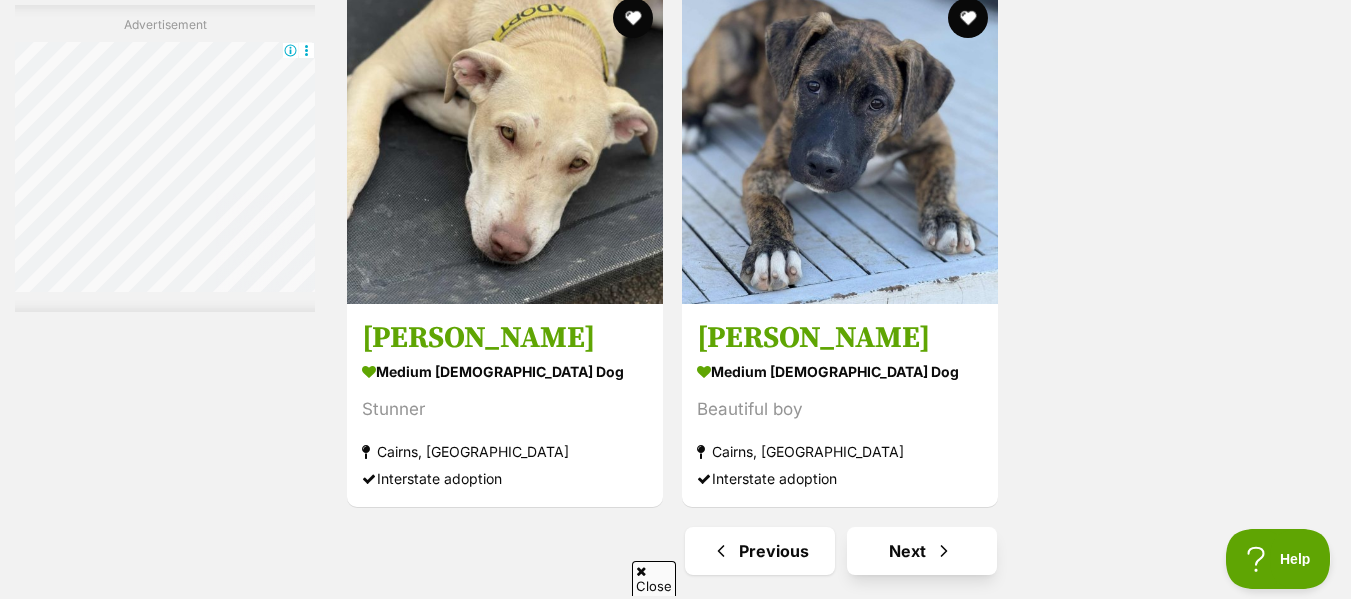 scroll, scrollTop: 0, scrollLeft: 0, axis: both 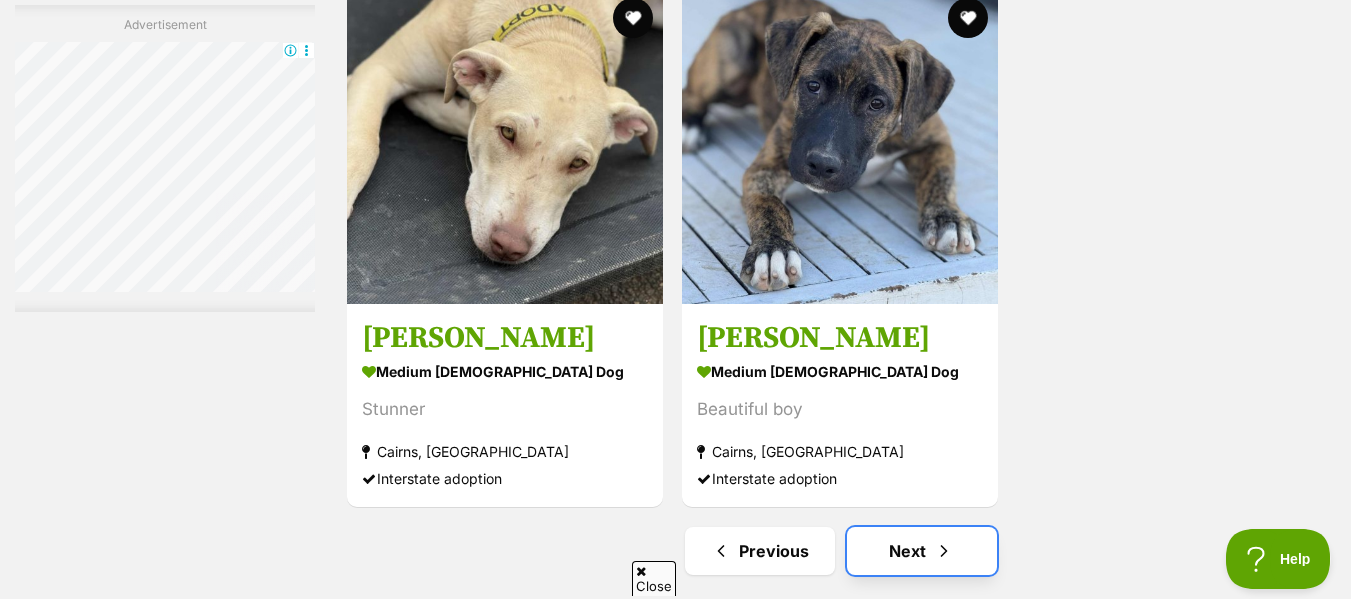 click on "Next" at bounding box center [922, 551] 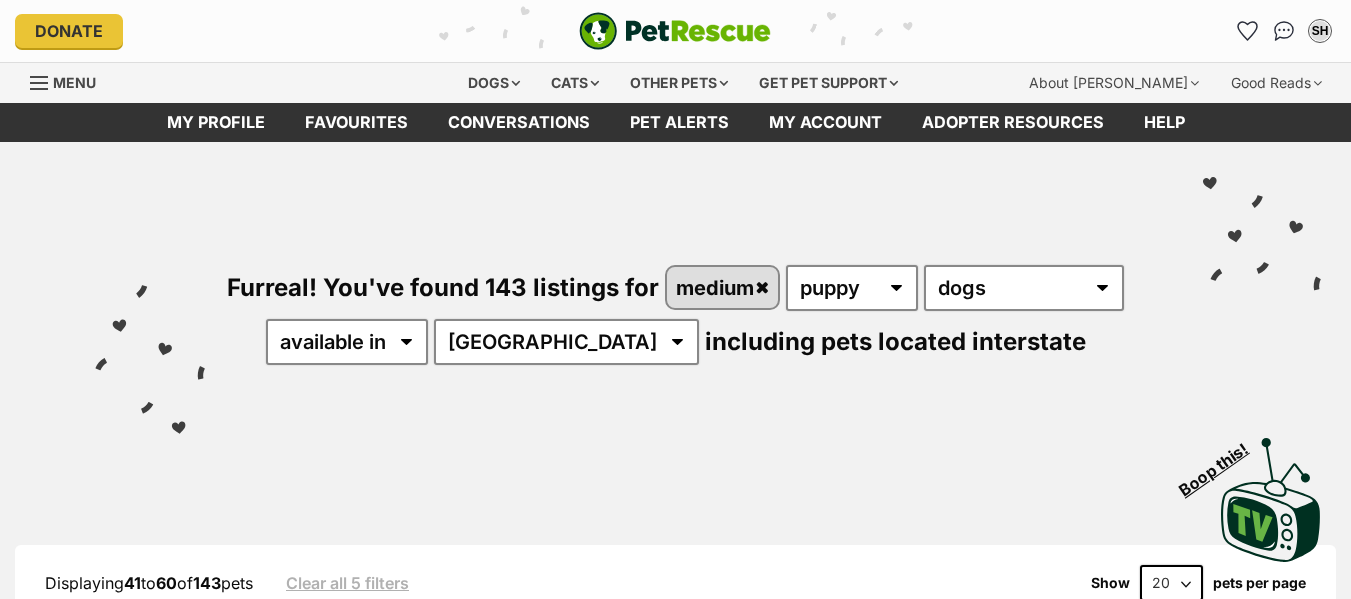scroll, scrollTop: 0, scrollLeft: 0, axis: both 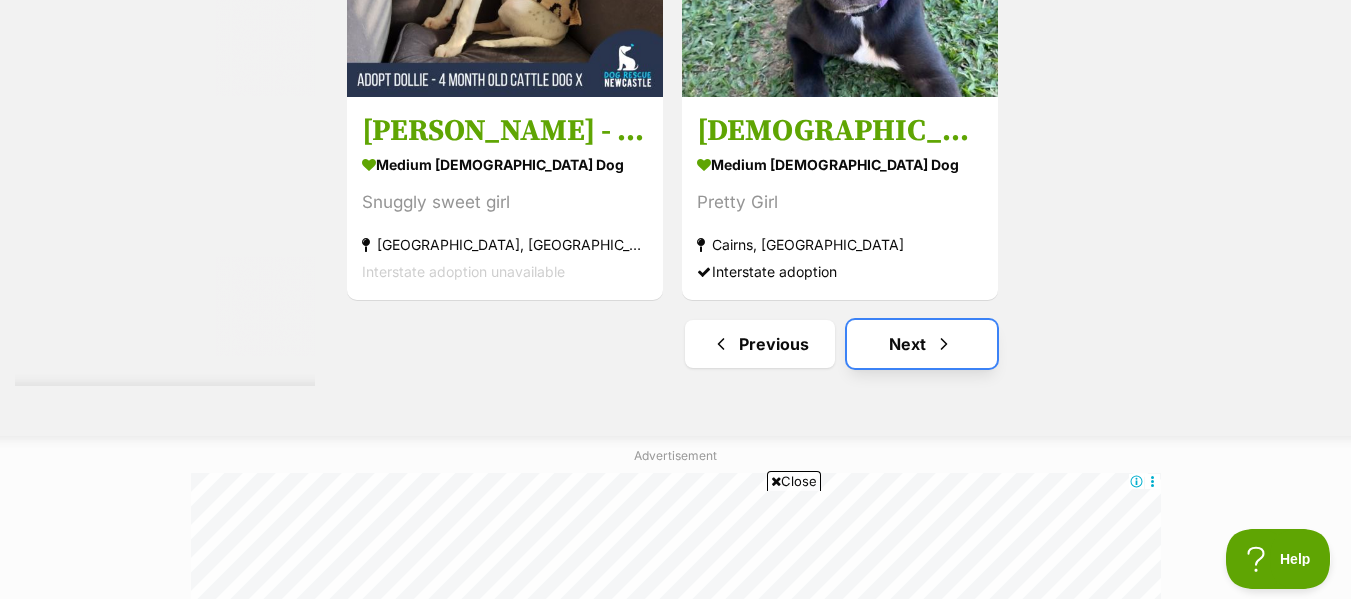 click at bounding box center [944, 344] 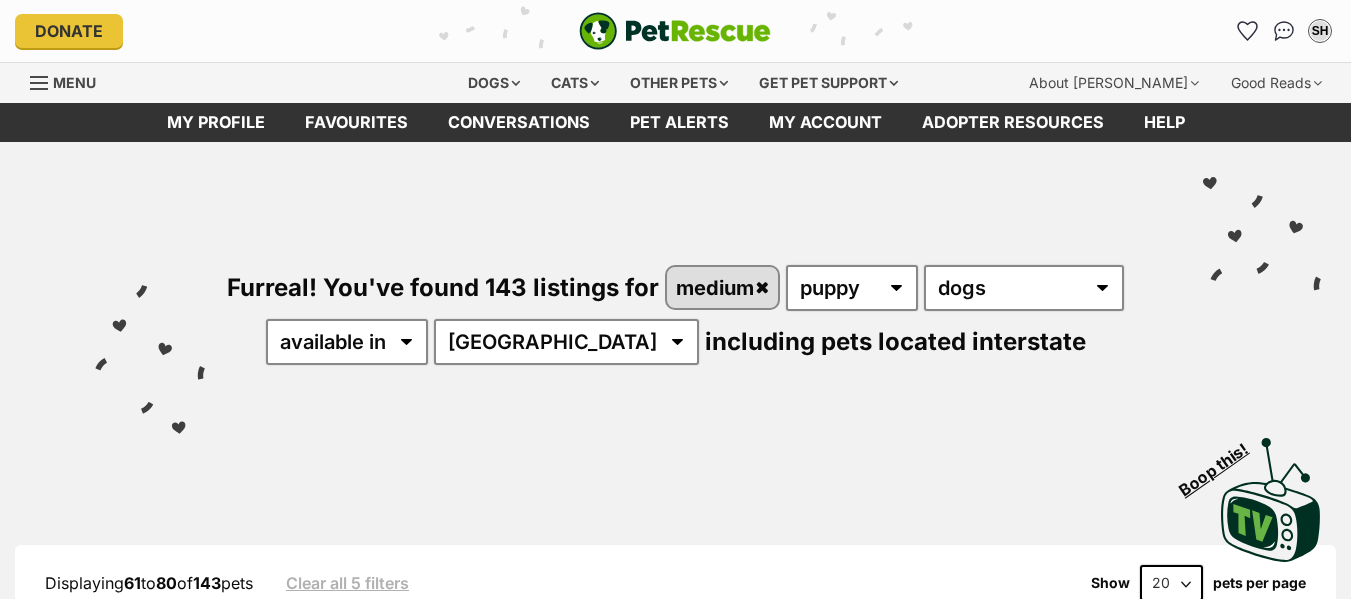 scroll, scrollTop: 0, scrollLeft: 0, axis: both 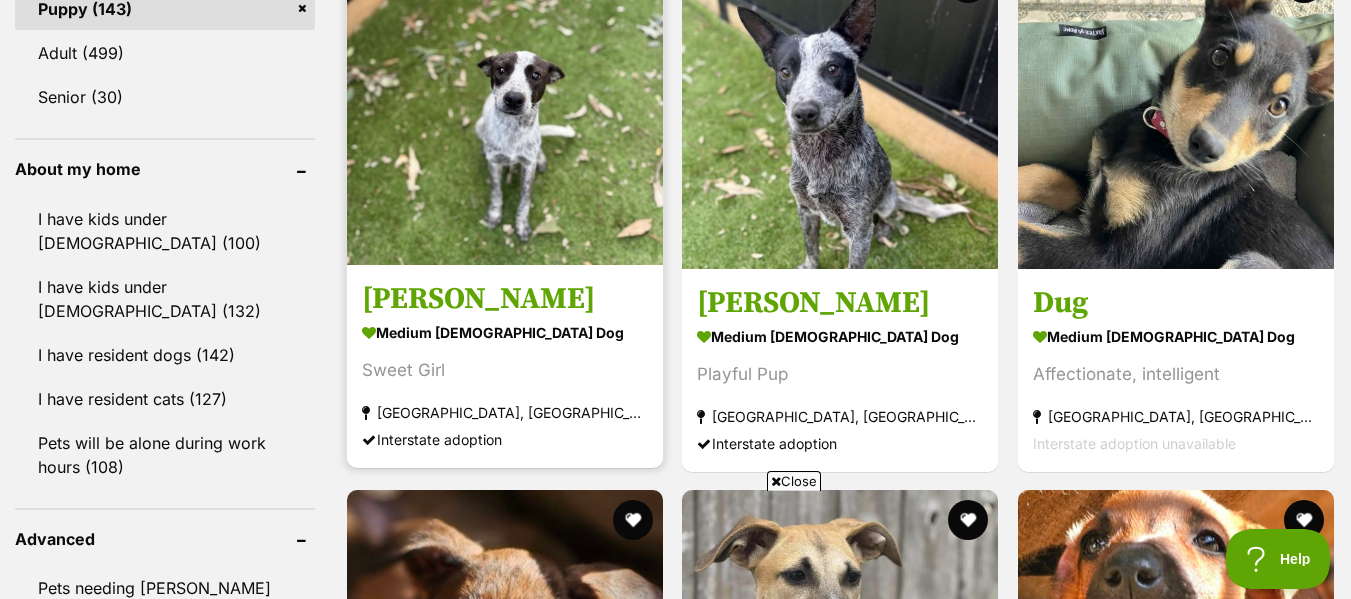 click on "[PERSON_NAME]" at bounding box center (505, 298) 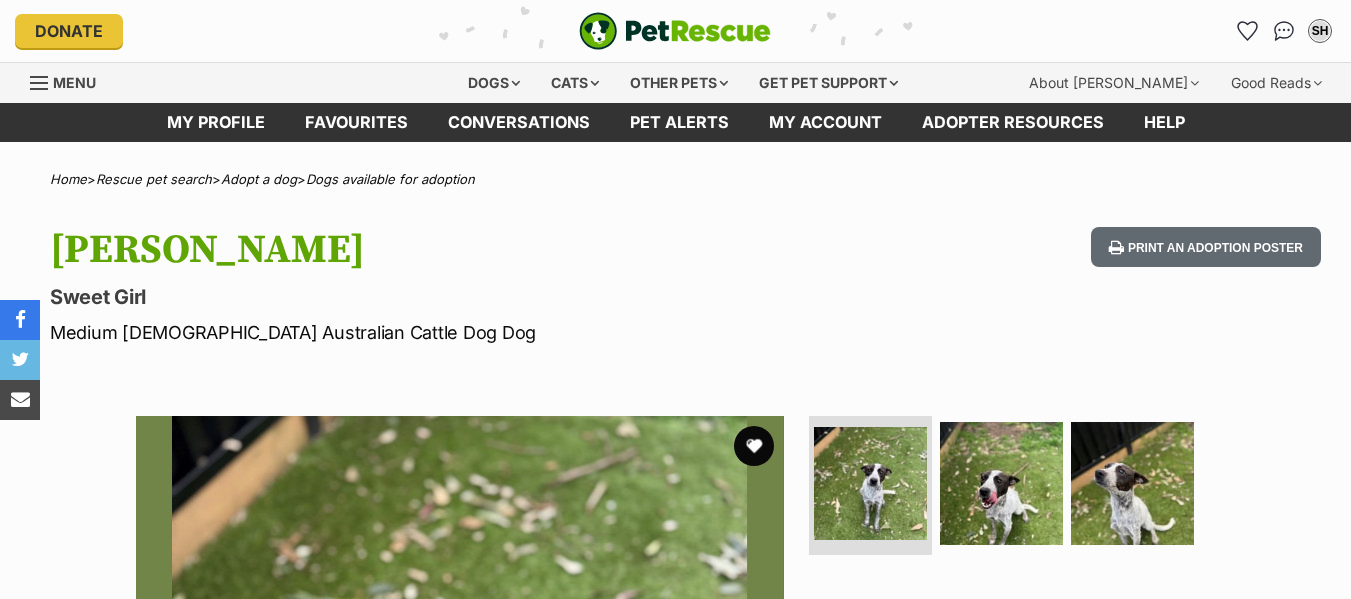 scroll, scrollTop: 0, scrollLeft: 0, axis: both 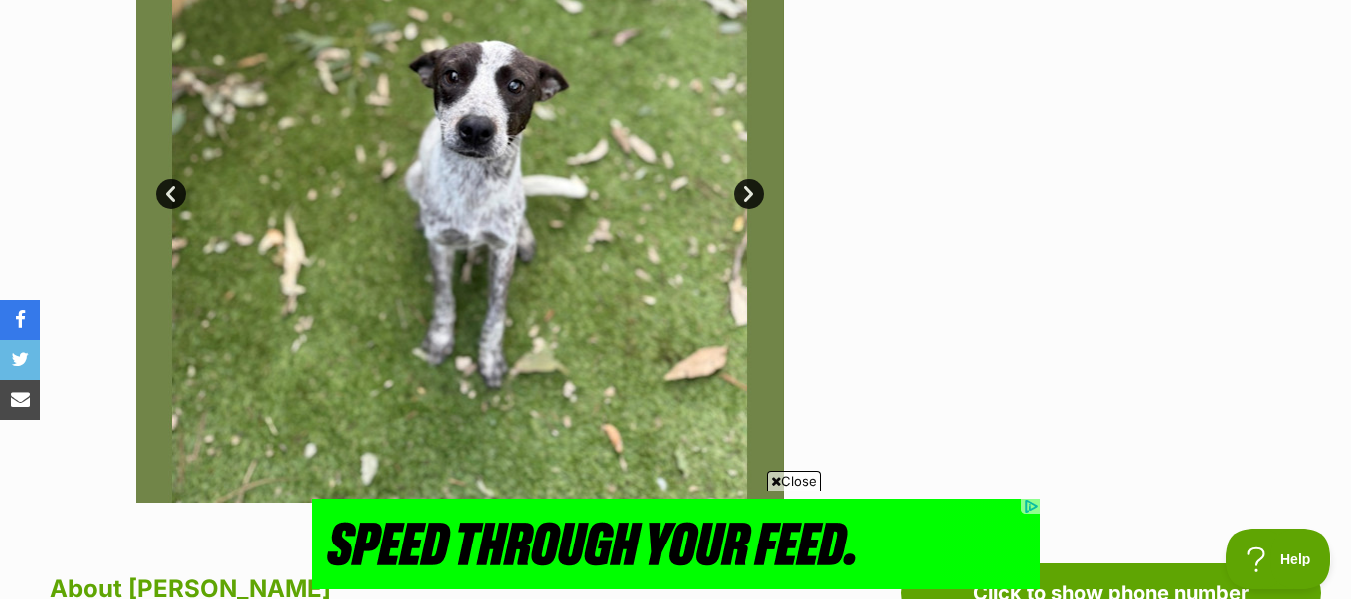 click on "Next" at bounding box center (749, 194) 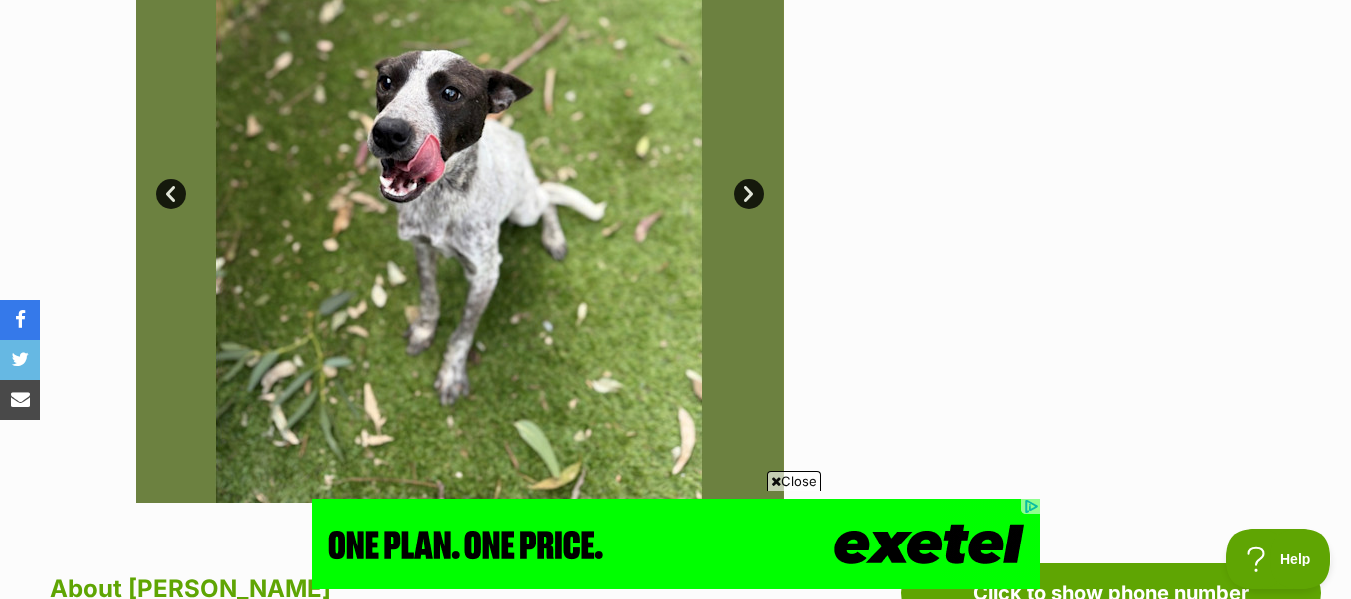click on "Next" at bounding box center [749, 194] 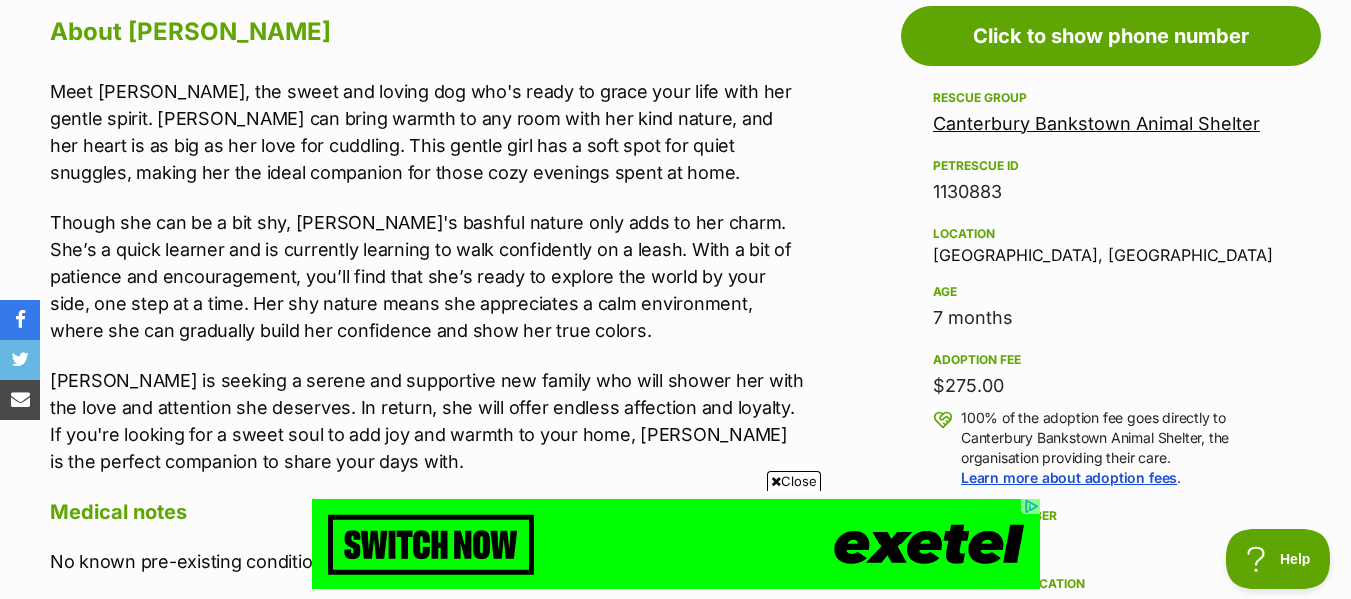 scroll, scrollTop: 1141, scrollLeft: 0, axis: vertical 